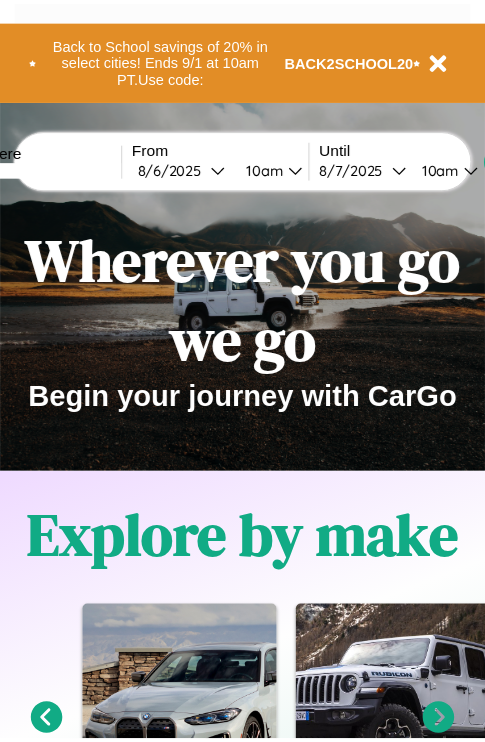 scroll, scrollTop: 0, scrollLeft: 0, axis: both 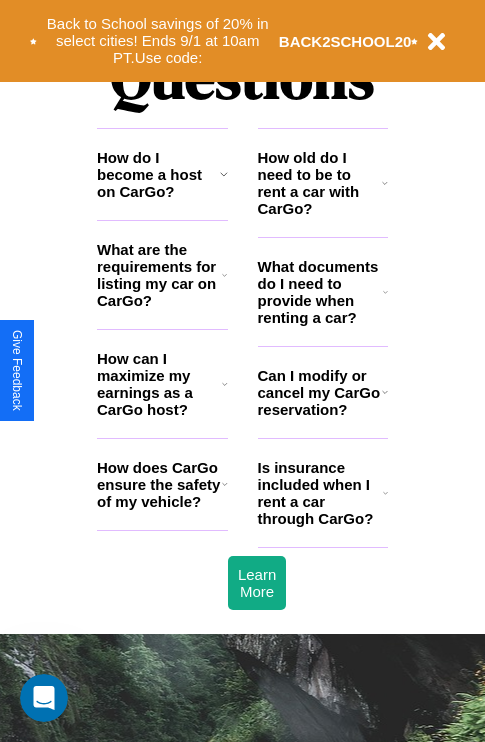 click 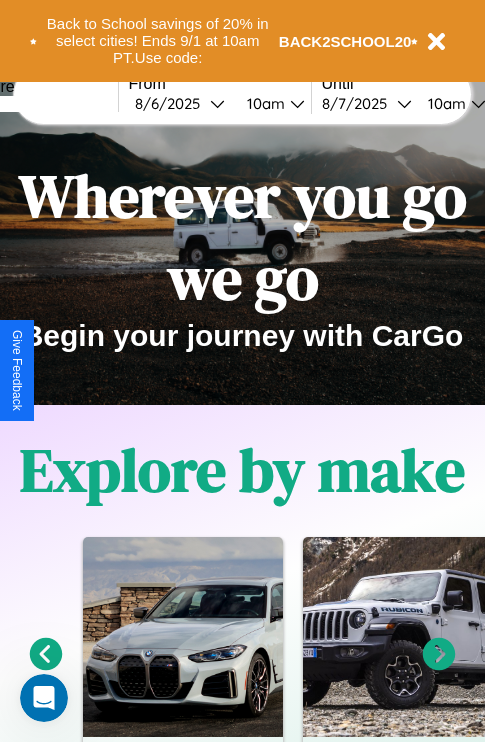 scroll, scrollTop: 0, scrollLeft: 0, axis: both 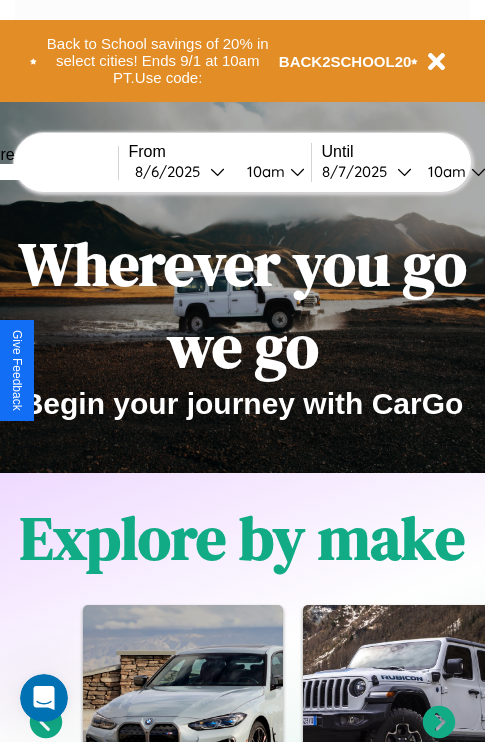 click at bounding box center (43, 172) 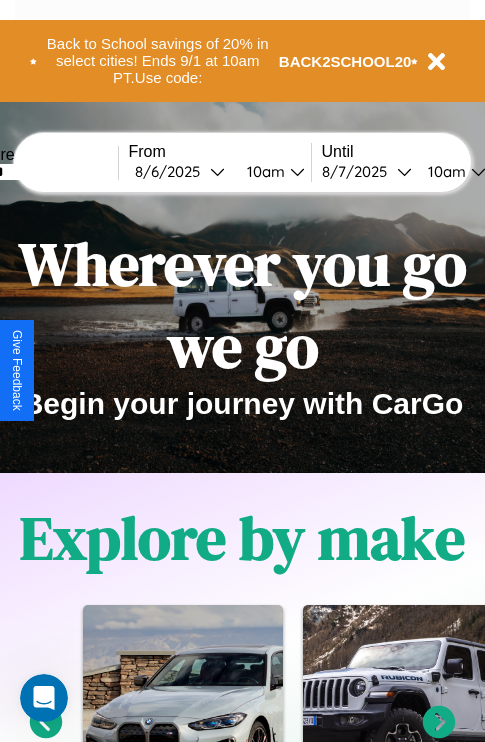 type on "******" 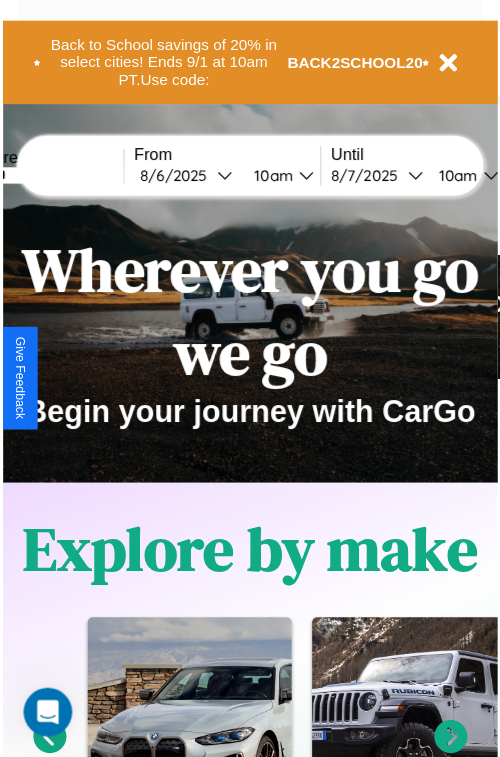 select on "*" 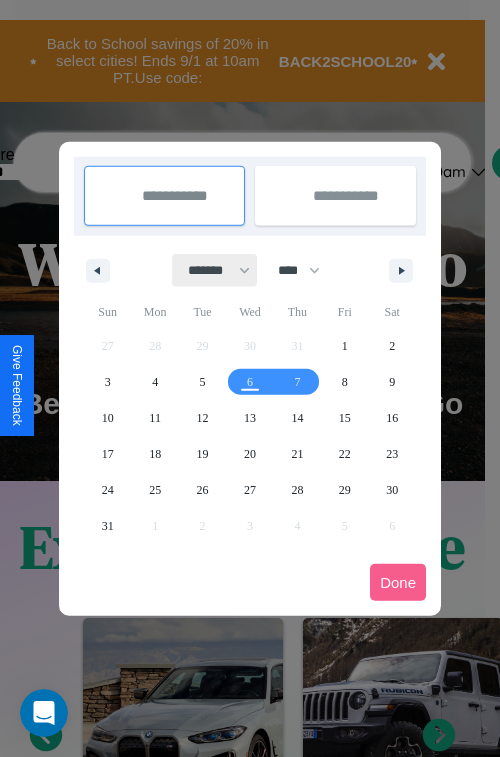 click on "******* ******** ***** ***** *** **** **** ****** ********* ******* ******** ********" at bounding box center (215, 270) 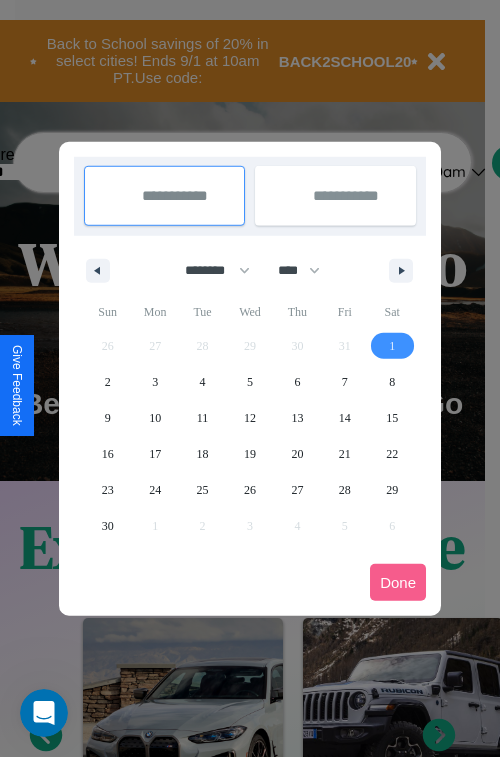 click on "1" at bounding box center (392, 346) 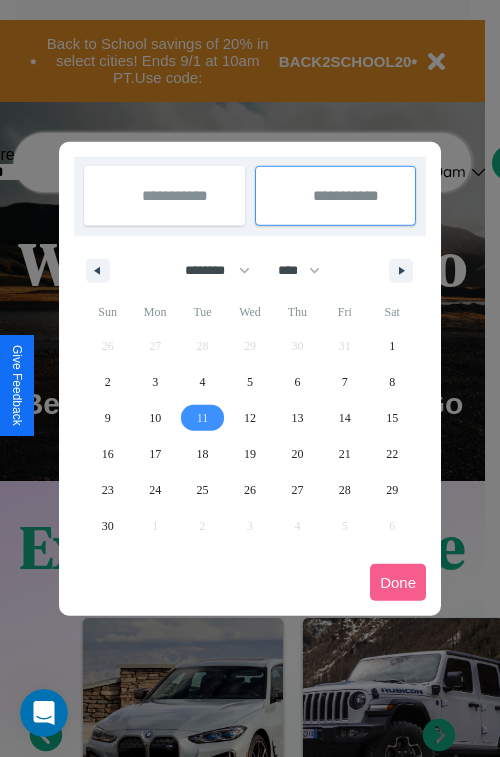 click on "11" at bounding box center [203, 418] 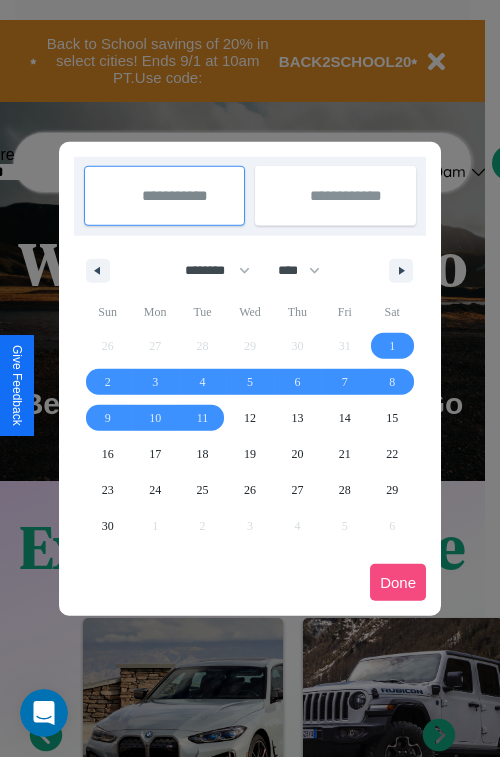 click on "Done" at bounding box center [398, 582] 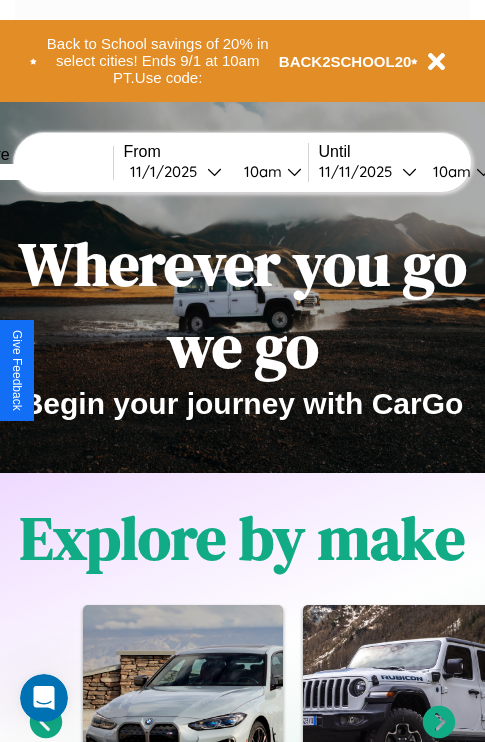 click on "10am" at bounding box center [260, 171] 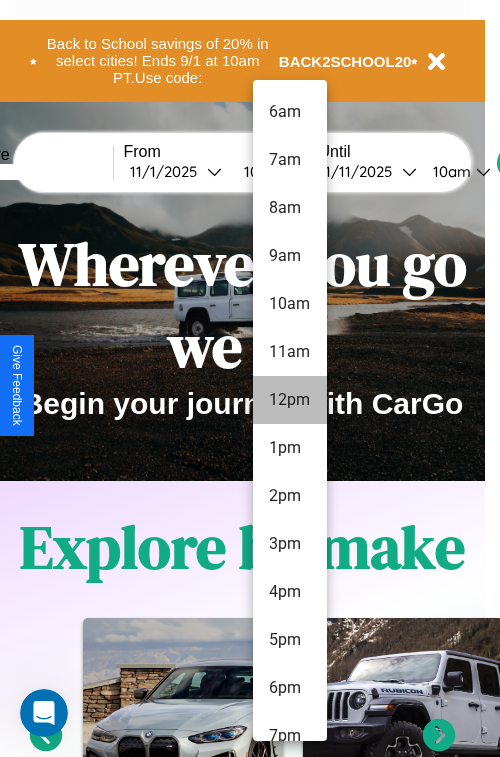 click on "12pm" at bounding box center [290, 400] 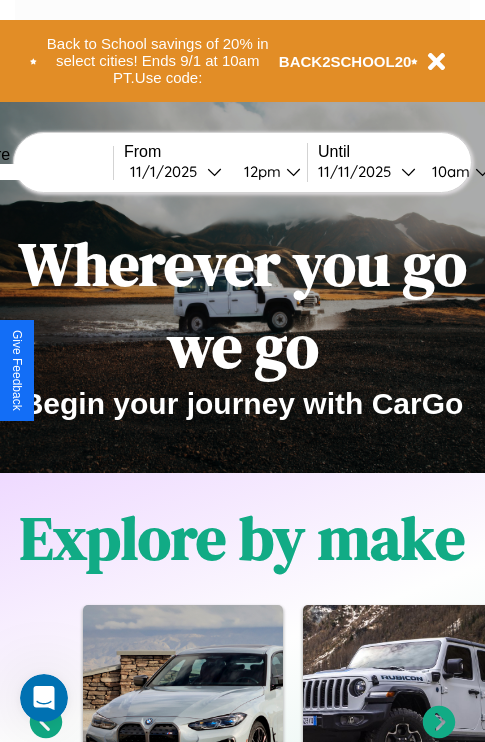 scroll, scrollTop: 0, scrollLeft: 71, axis: horizontal 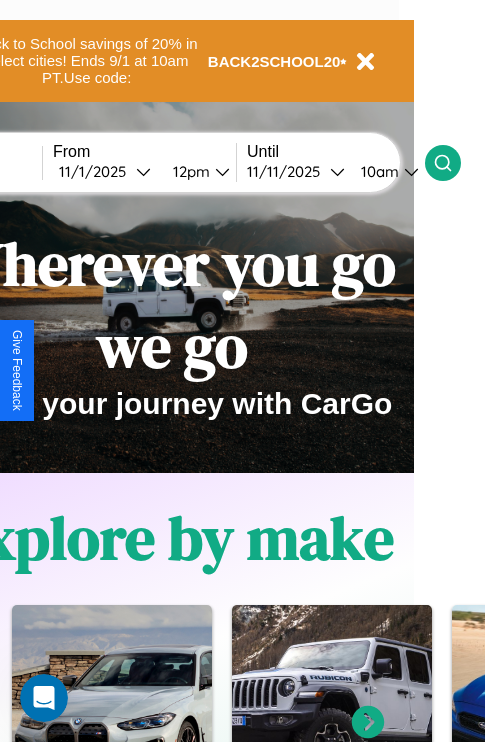 click 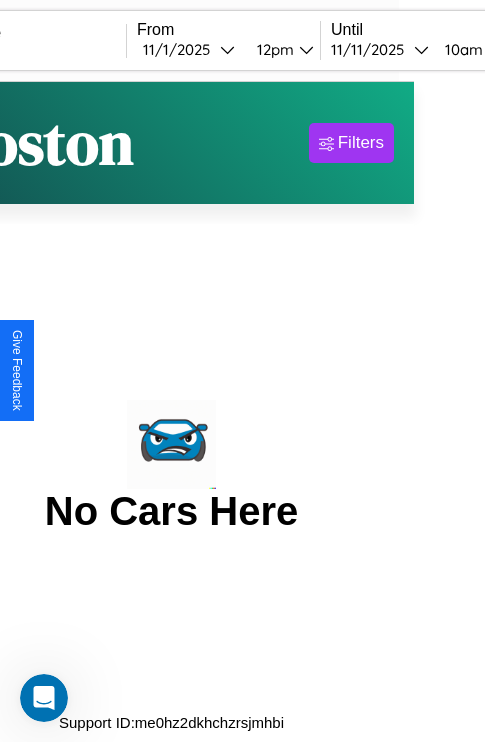 scroll, scrollTop: 0, scrollLeft: 0, axis: both 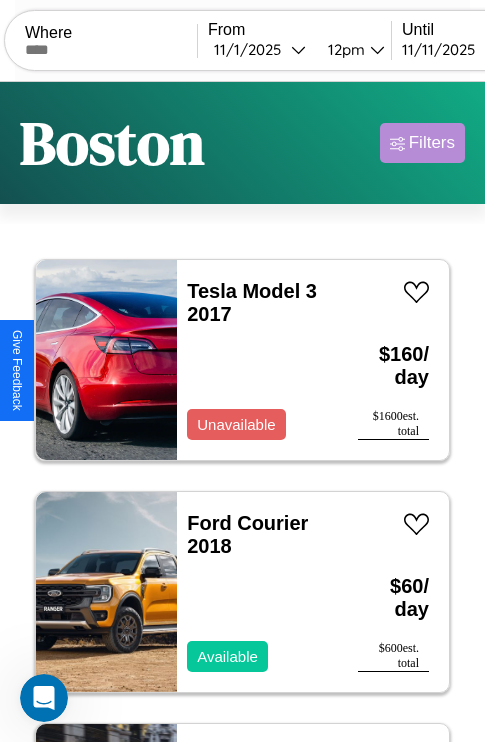 click on "Filters" at bounding box center [432, 143] 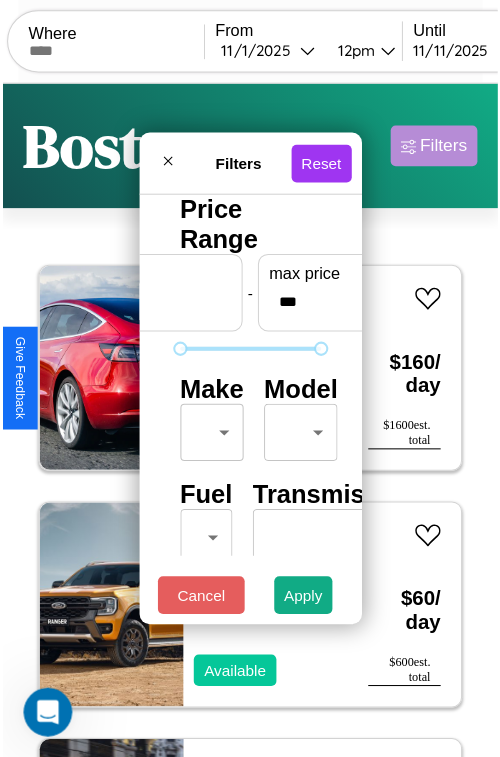 scroll, scrollTop: 59, scrollLeft: 0, axis: vertical 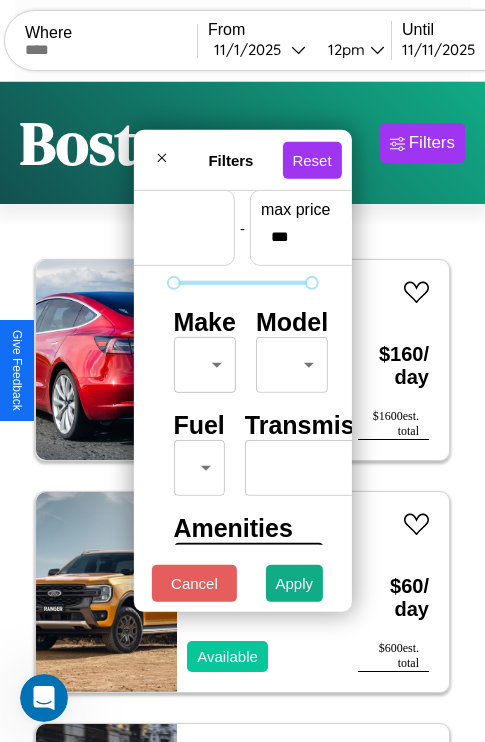click on "CarGo Where From 11 / 1 / 2025 12pm Until 11 / 11 / 2025 10am Become a Host Login Sign Up Boston Filters 44  cars in this area These cars can be picked up in this city. Tesla   Model 3   2017 Unavailable $ 160  / day $ 1600  est. total Ford   Courier   2018 Available $ 60  / day $ 600  est. total Lexus   TX   2024 Available $ 150  / day $ 1500  est. total Ferrari   FF   2020 Available $ 120  / day $ 1200  est. total Volvo   WHL   2019 Unavailable $ 40  / day $ 400  est. total Bentley   Azure   2018 Available $ 180  / day $ 1800  est. total Dodge   Ram Wagon   2018 Available $ 200  / day $ 2000  est. total Jaguar   XE   2023 Unavailable $ 170  / day $ 1700  est. total Kia   Miami   2017 Available $ 40  / day $ 400  est. total Subaru   DL   2024 Available $ 60  / day $ 600  est. total BMW   M4   2024 Available $ 170  / day $ 1700  est. total Mercedes   240   2020 Available $ 160  / day $ 1600  est. total Ferrari   Portofino M   2019 Available $ 90  / day $ 900  est. total Jaguar   XK8   2016 Available $ 90 $" at bounding box center [242, 412] 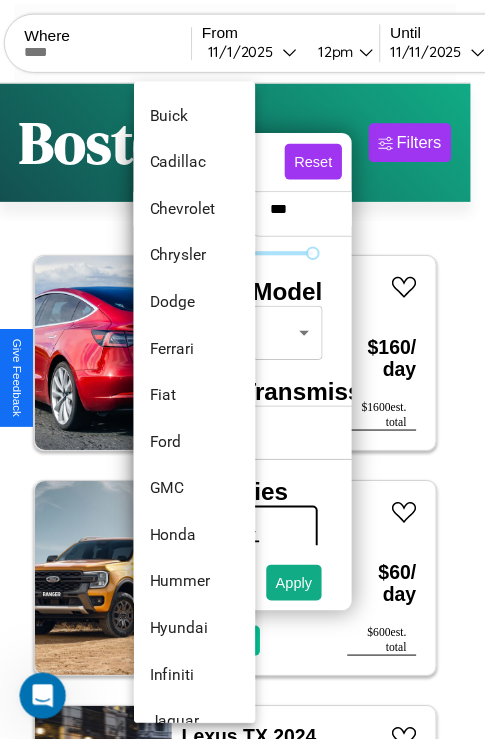 scroll, scrollTop: 422, scrollLeft: 0, axis: vertical 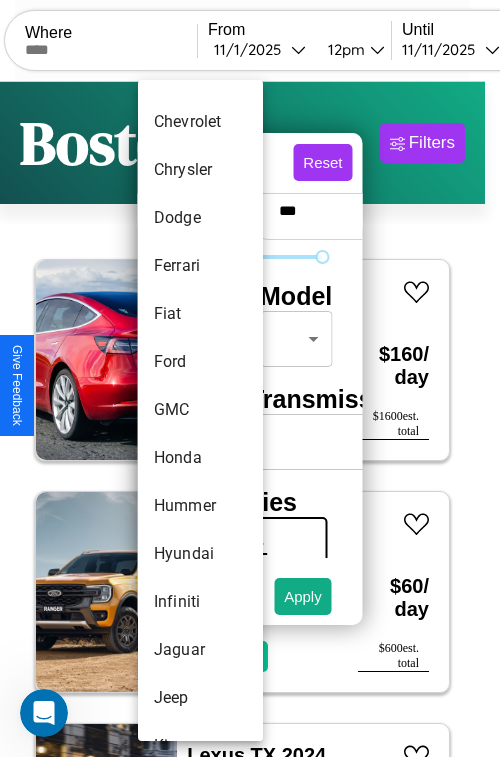 click on "GMC" at bounding box center [200, 410] 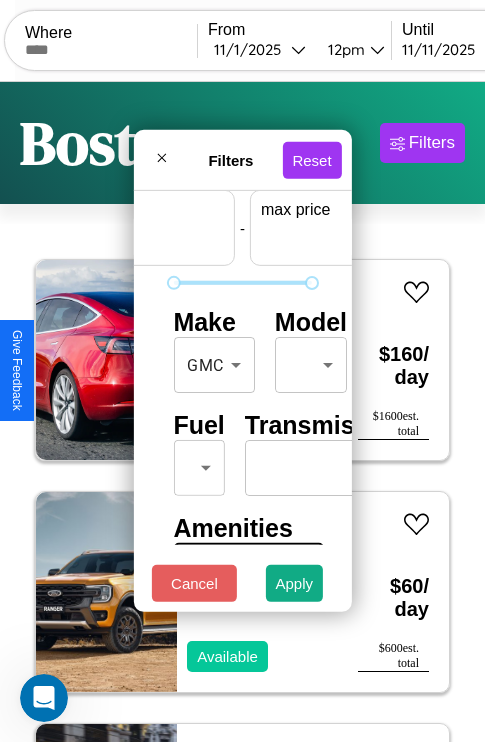 scroll, scrollTop: 59, scrollLeft: 124, axis: both 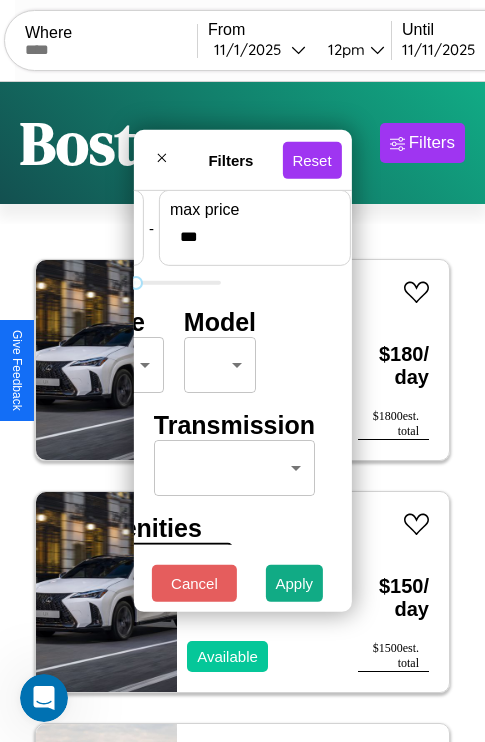 type on "***" 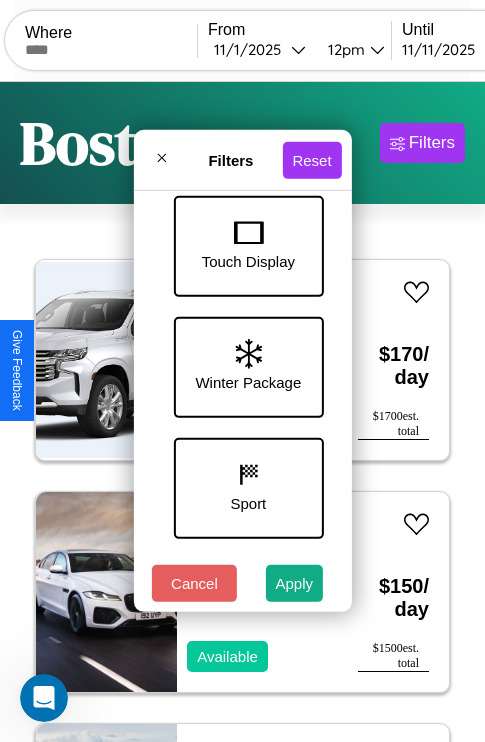 scroll, scrollTop: 651, scrollLeft: 0, axis: vertical 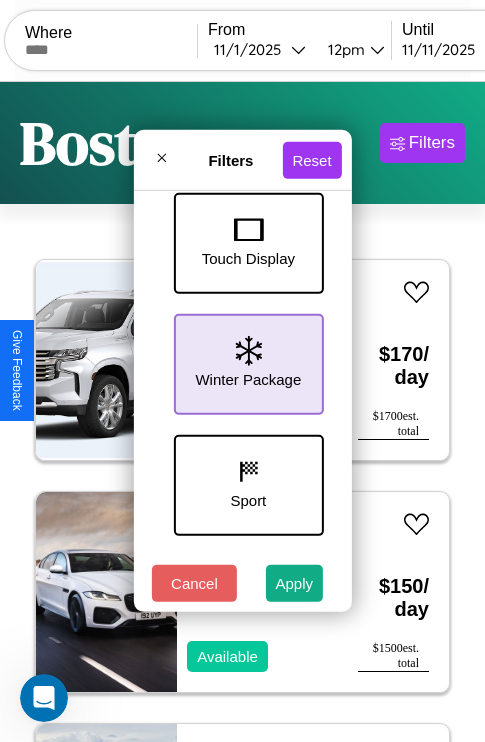 type on "**" 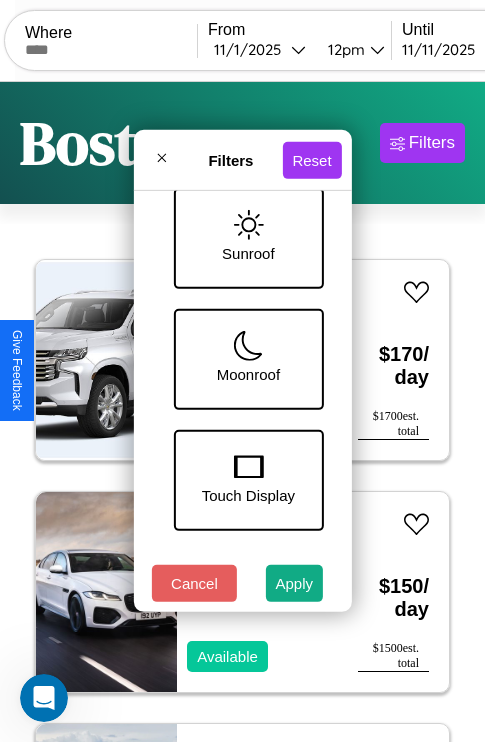 scroll, scrollTop: 409, scrollLeft: 0, axis: vertical 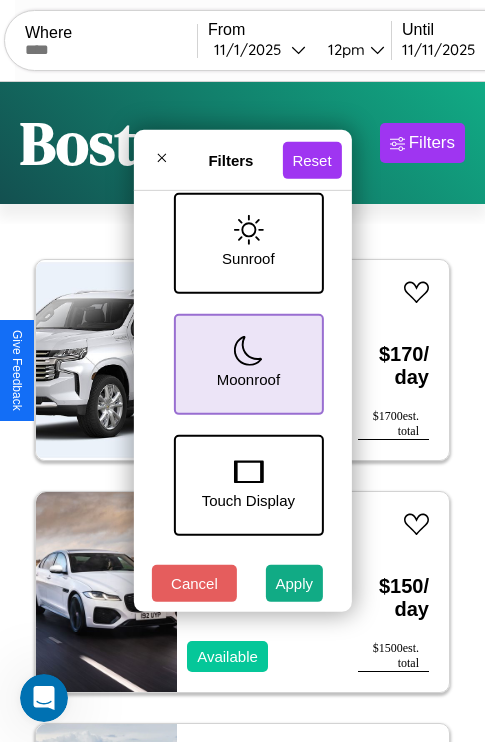 click 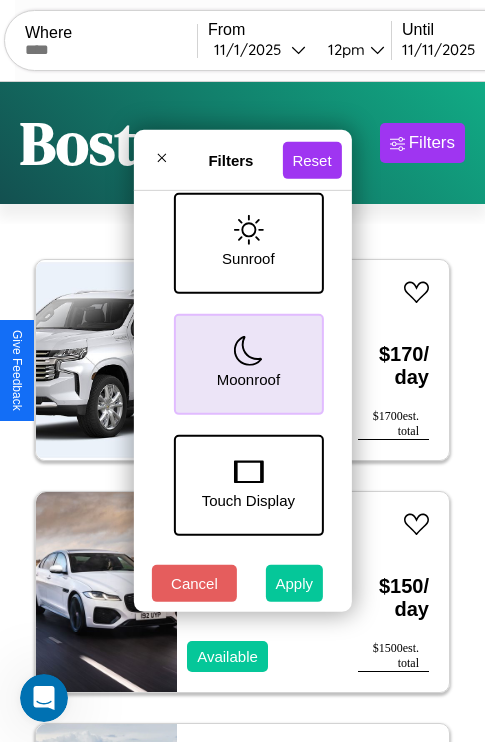 click on "Apply" at bounding box center [295, 583] 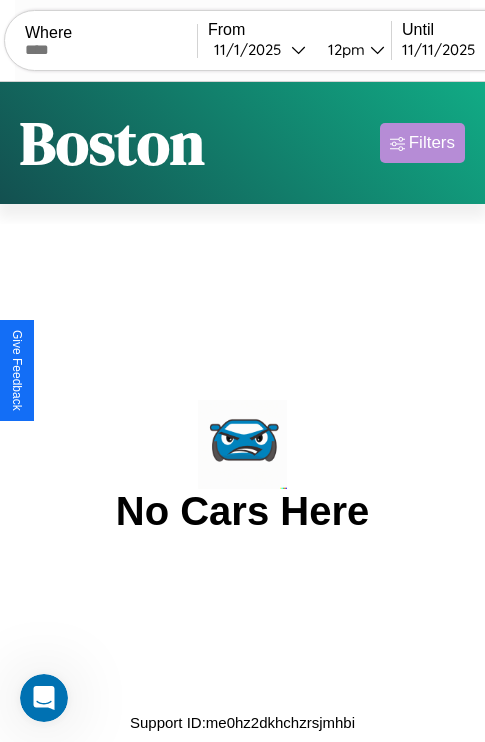 click on "Filters" at bounding box center (432, 143) 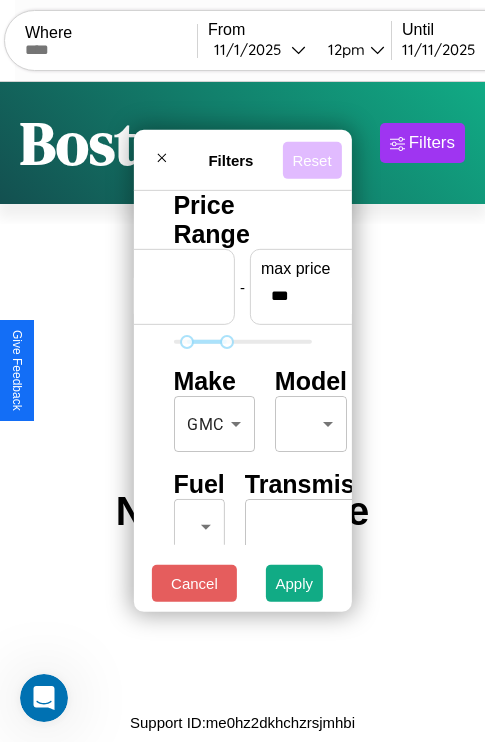 click on "Reset" at bounding box center [311, 159] 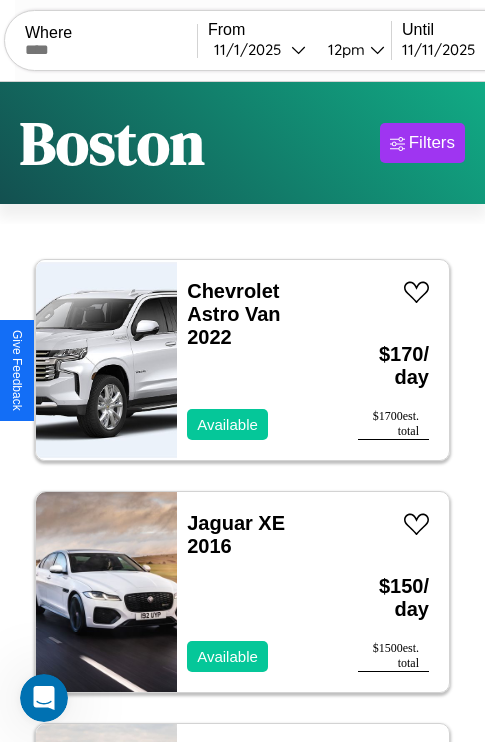 scroll, scrollTop: 66, scrollLeft: 0, axis: vertical 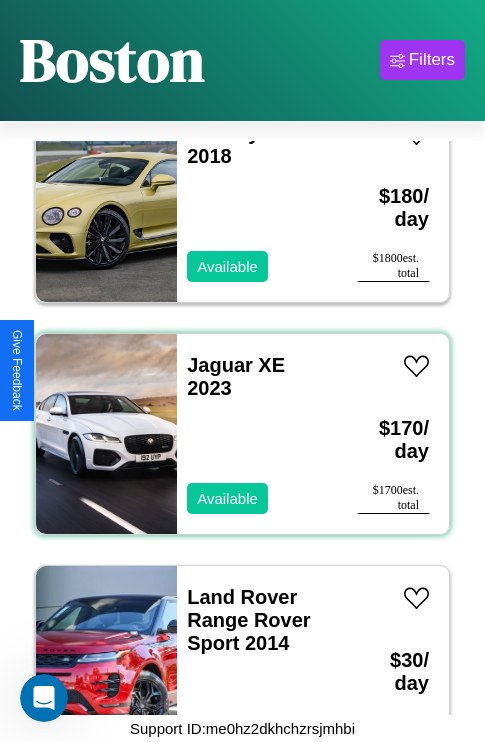click on "Jaguar   XE   2023 Available" at bounding box center (257, 434) 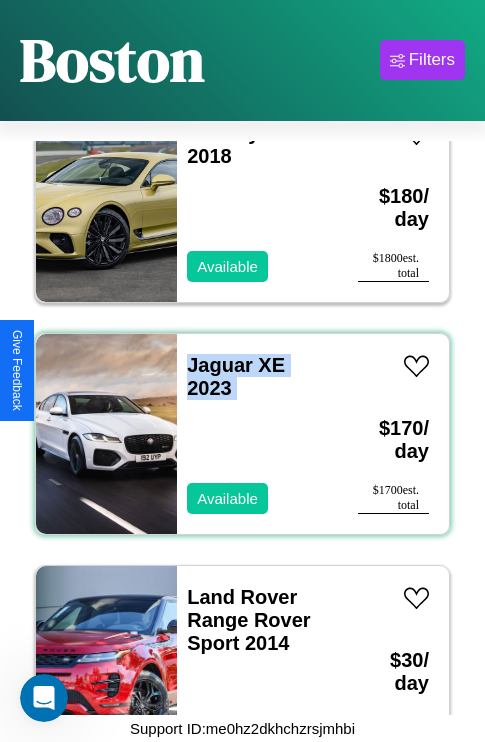 click on "Jaguar   XE   2023 Available" at bounding box center (257, 434) 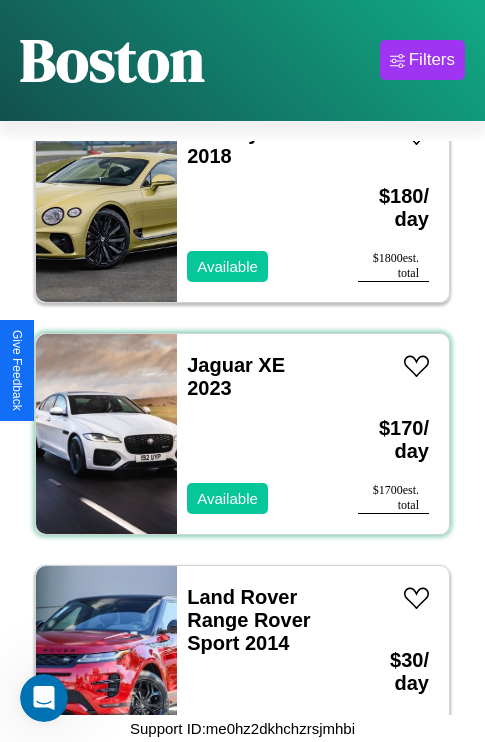 click on "Jaguar   XE   2023 Available" at bounding box center (257, 434) 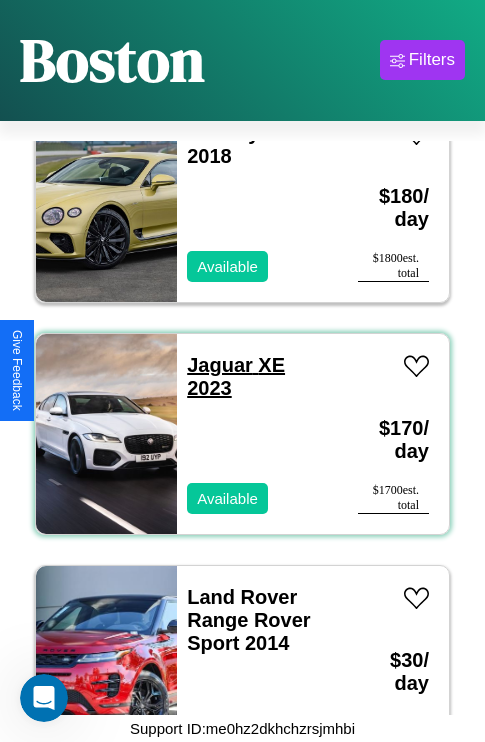 click on "Jaguar   XE   2023" at bounding box center [236, 376] 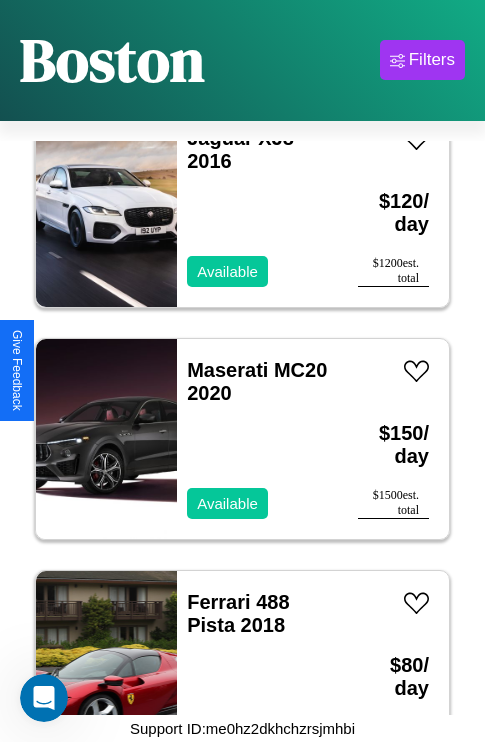 scroll, scrollTop: 9355, scrollLeft: 0, axis: vertical 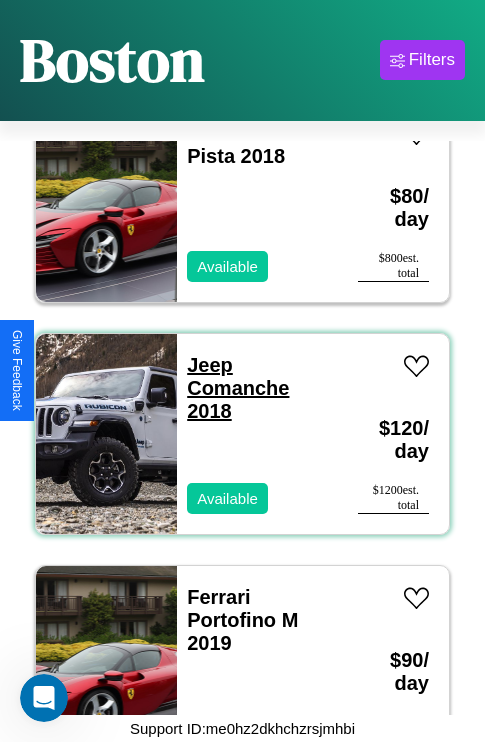 click on "Jeep   Comanche   2018" at bounding box center (238, 388) 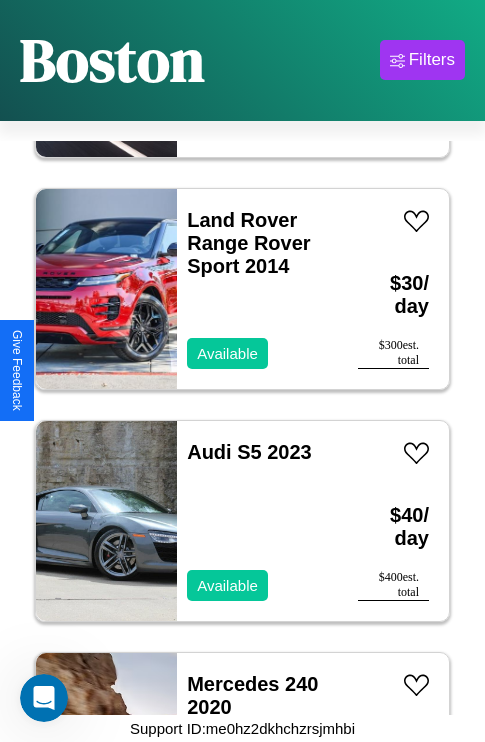scroll, scrollTop: 1235, scrollLeft: 0, axis: vertical 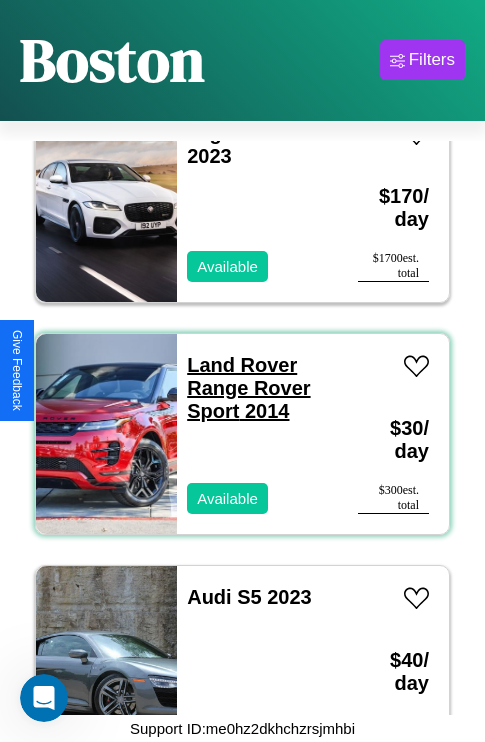 click on "Land Rover   Range Rover Sport   2014" at bounding box center [248, 388] 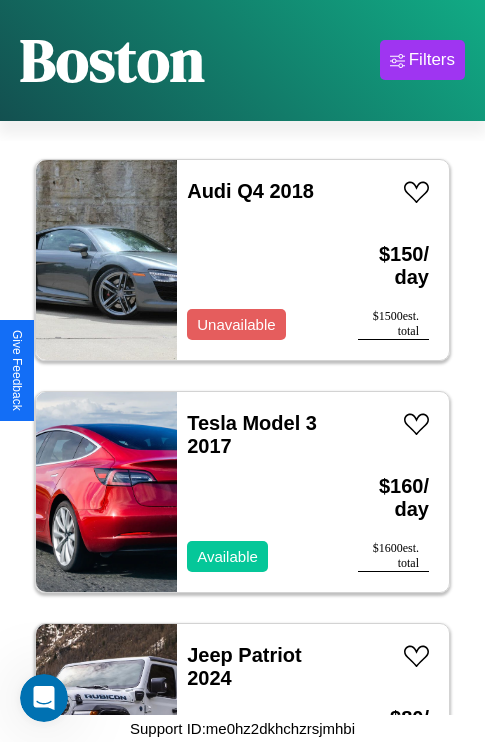 scroll, scrollTop: 7035, scrollLeft: 0, axis: vertical 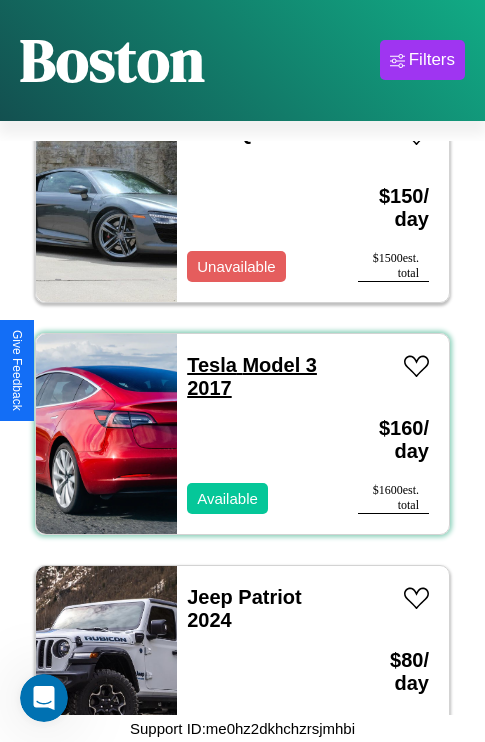 click on "Tesla   Model 3   2017" at bounding box center (252, 376) 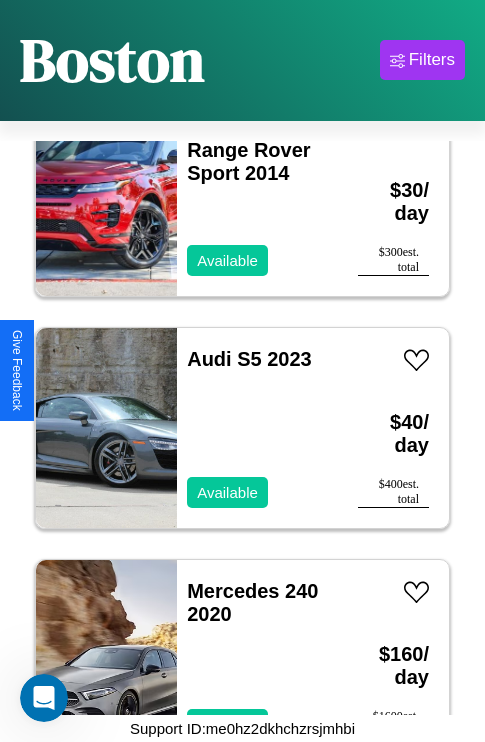 scroll, scrollTop: 1467, scrollLeft: 0, axis: vertical 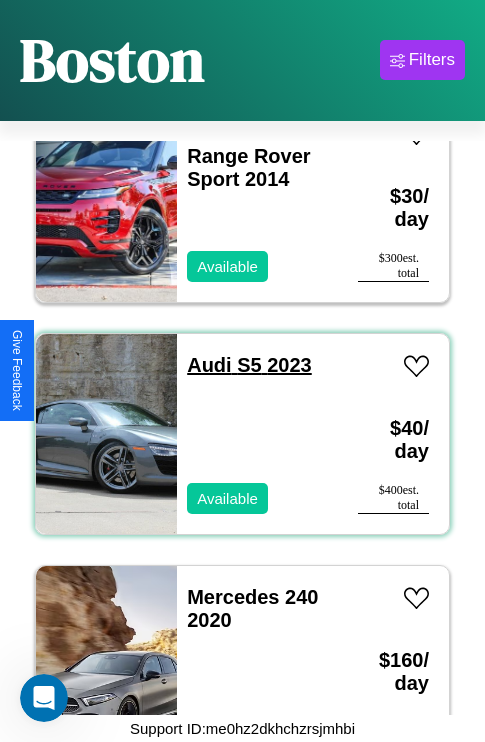 click on "Audi   S5   2023" at bounding box center (249, 365) 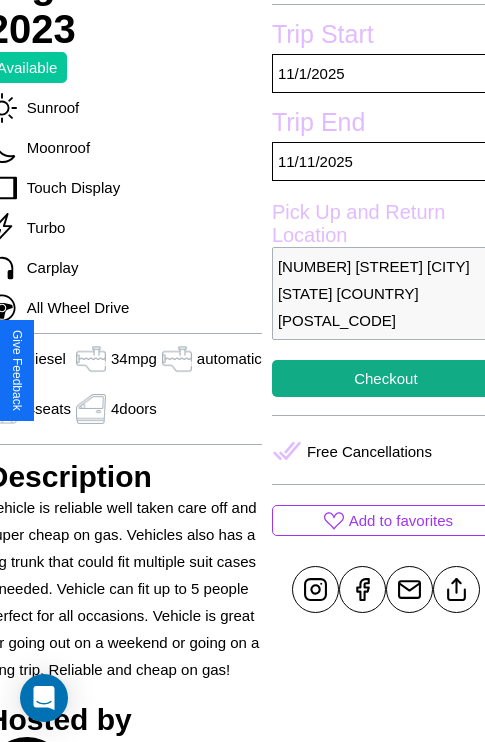 scroll, scrollTop: 526, scrollLeft: 88, axis: both 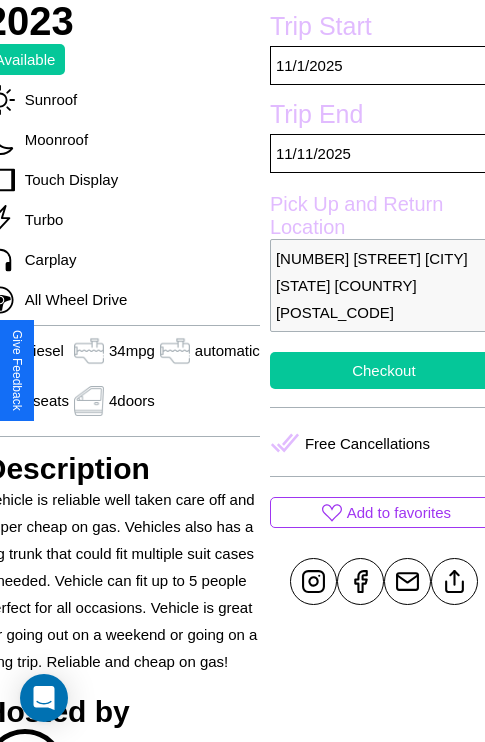 click on "Checkout" at bounding box center (384, 370) 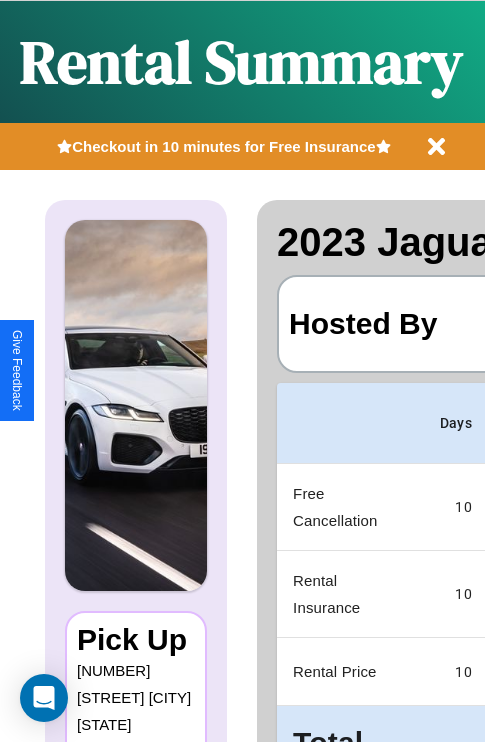 scroll, scrollTop: 0, scrollLeft: 408, axis: horizontal 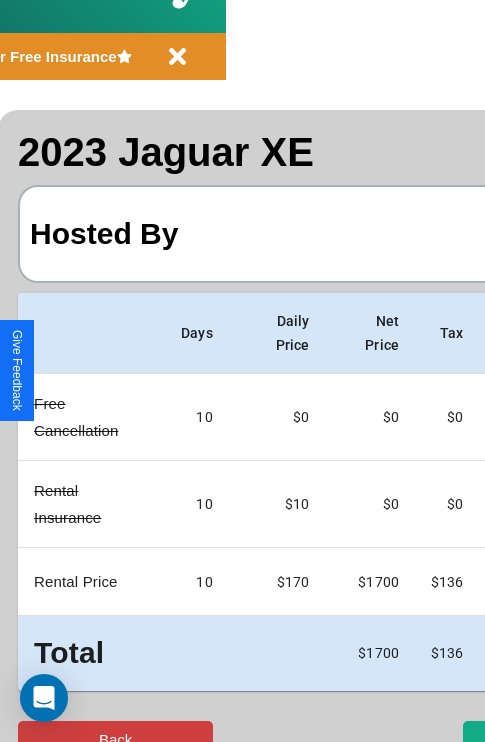 click on "Back" at bounding box center (115, 739) 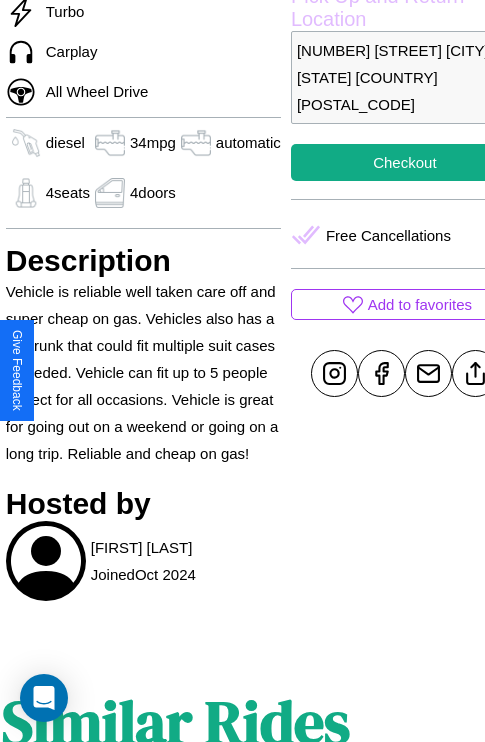 scroll, scrollTop: 737, scrollLeft: 68, axis: both 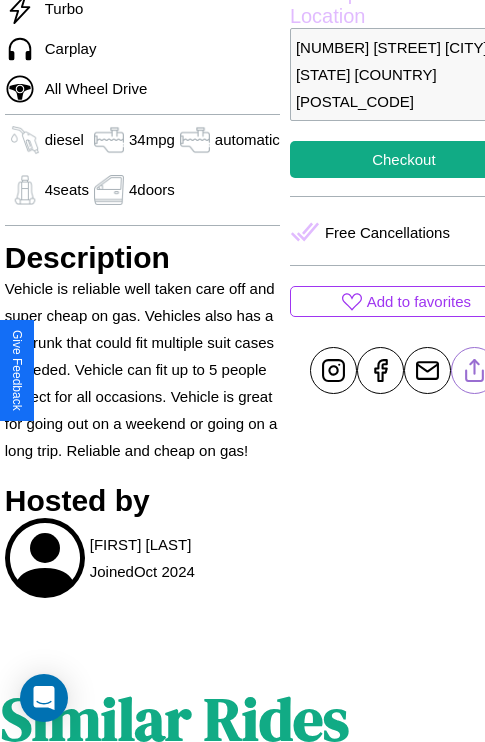 click 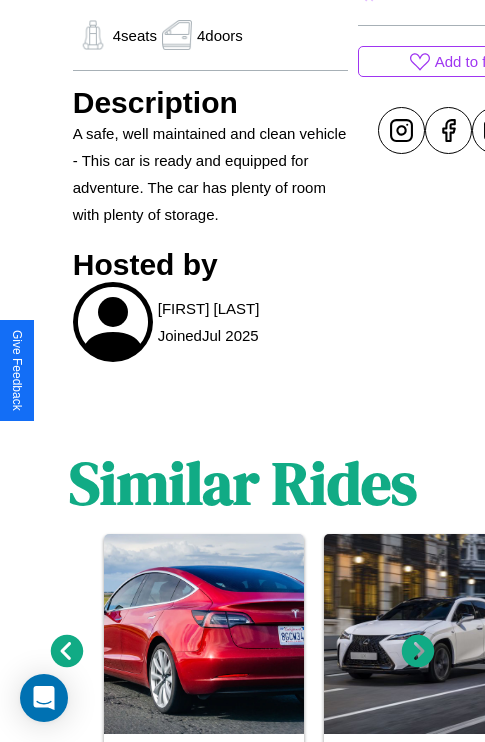 scroll, scrollTop: 951, scrollLeft: 0, axis: vertical 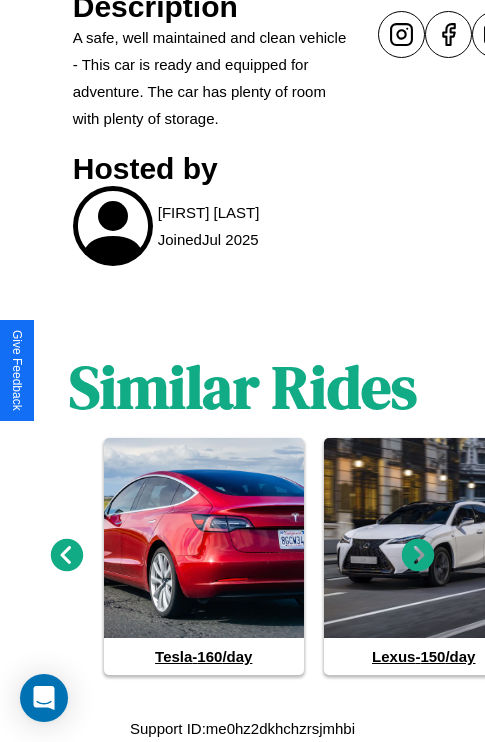 click 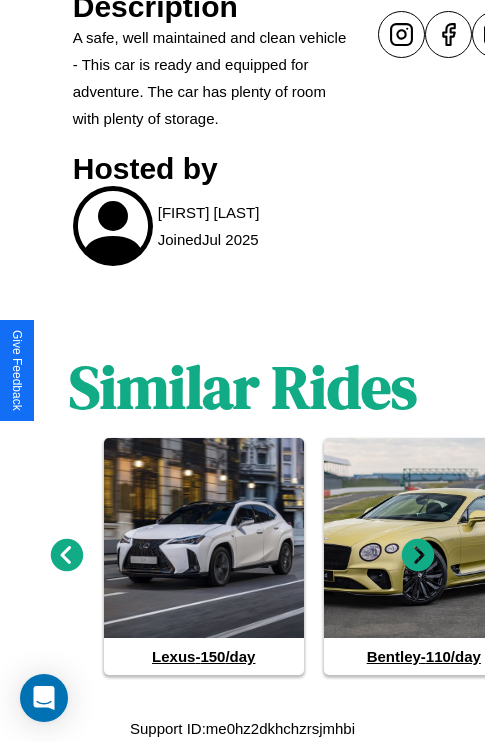 click 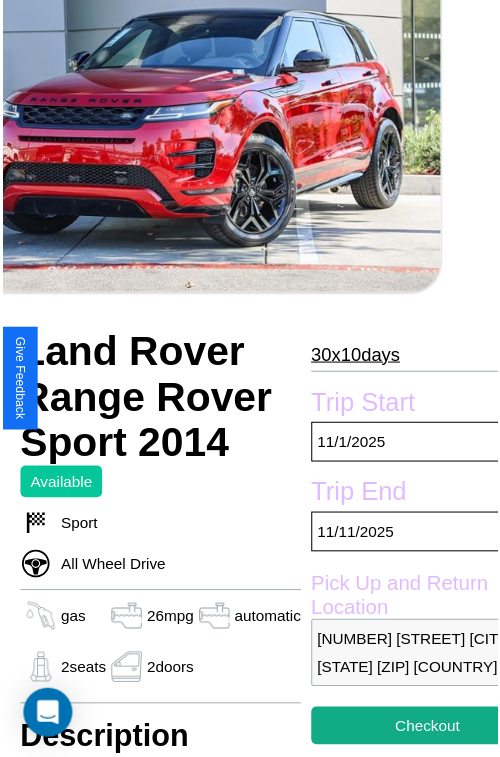 scroll, scrollTop: 180, scrollLeft: 84, axis: both 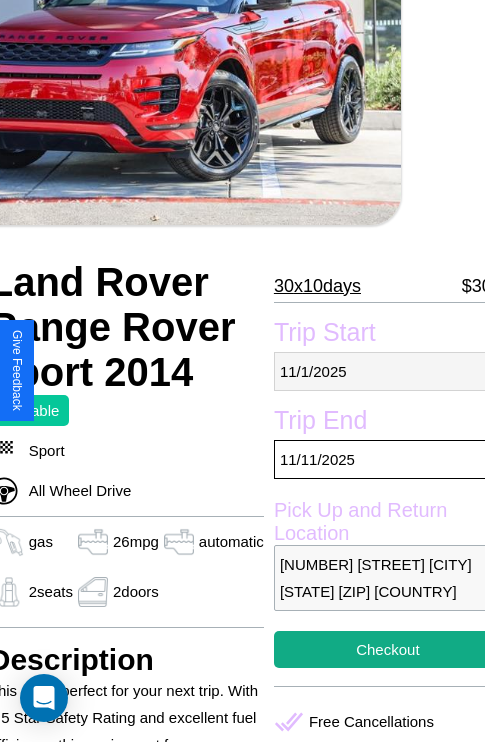 click on "[MM] / [DD] / [YYYY]" at bounding box center [388, 371] 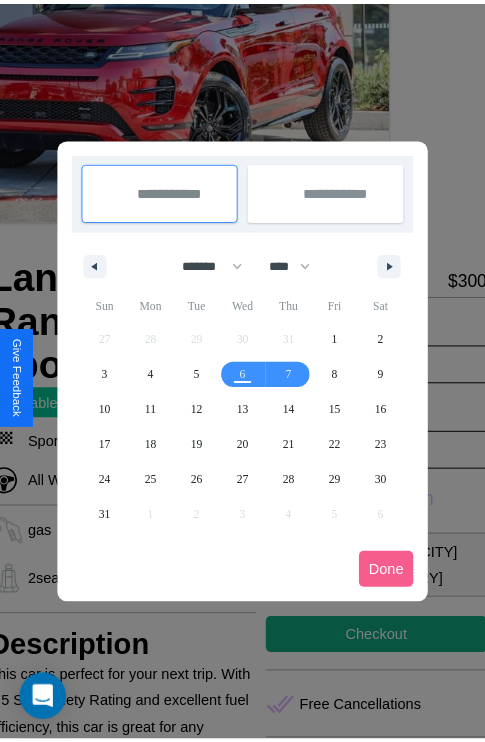 scroll, scrollTop: 0, scrollLeft: 84, axis: horizontal 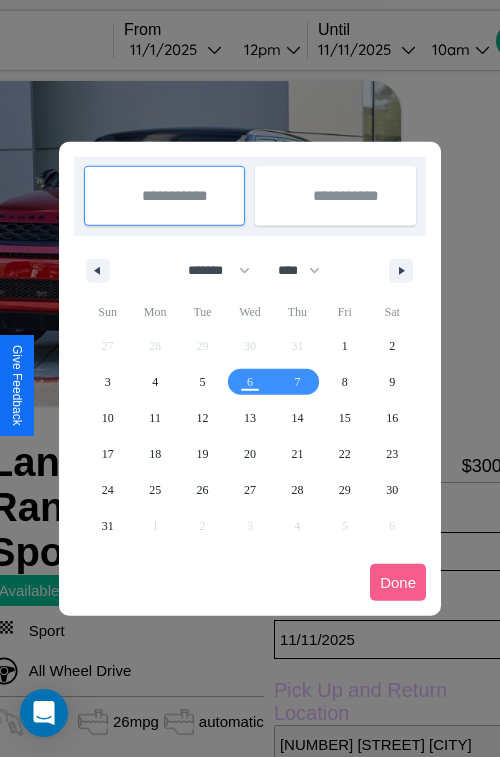 click at bounding box center [250, 378] 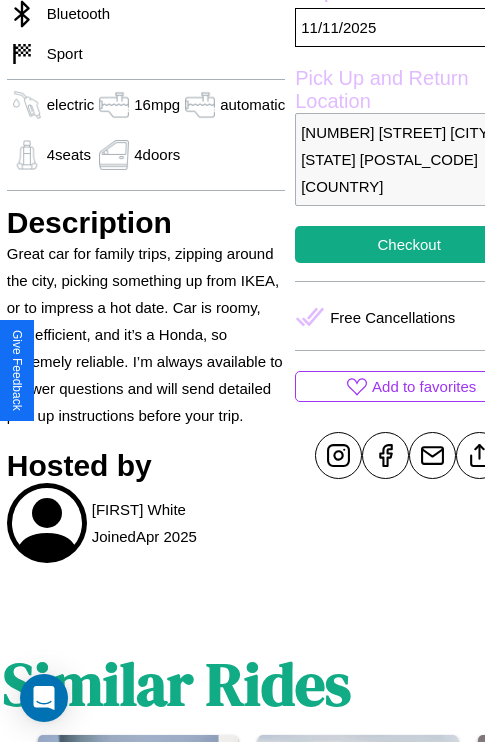 scroll, scrollTop: 646, scrollLeft: 76, axis: both 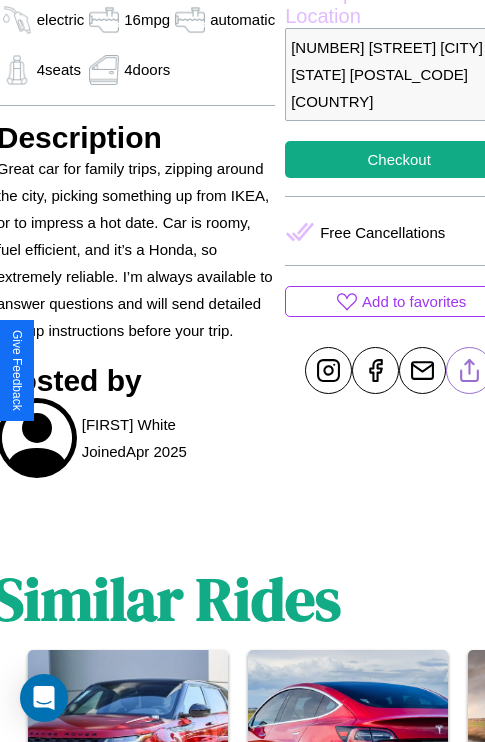 click 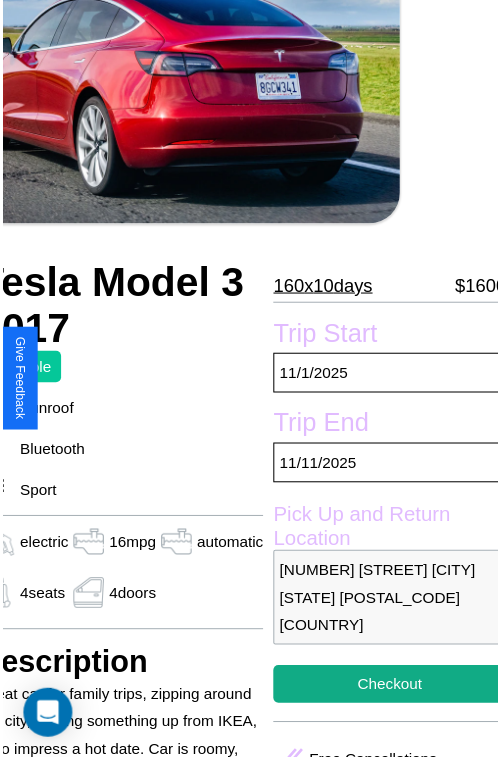 scroll, scrollTop: 130, scrollLeft: 96, axis: both 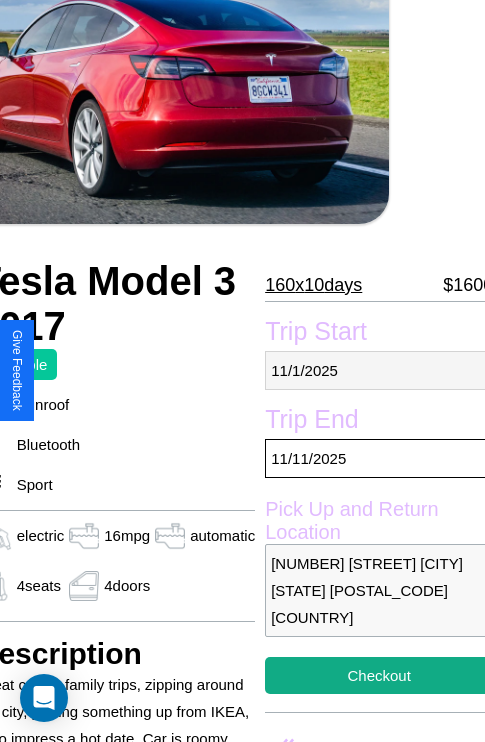 click on "[MM] / [DD] / [YYYY]" at bounding box center [379, 370] 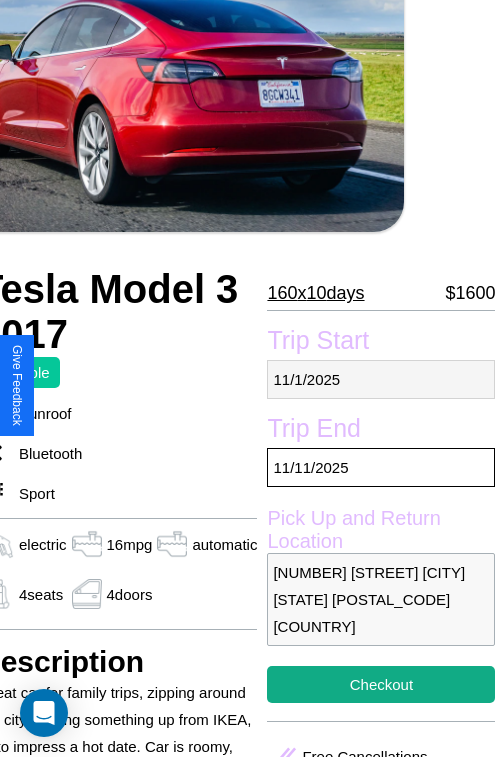 select on "*" 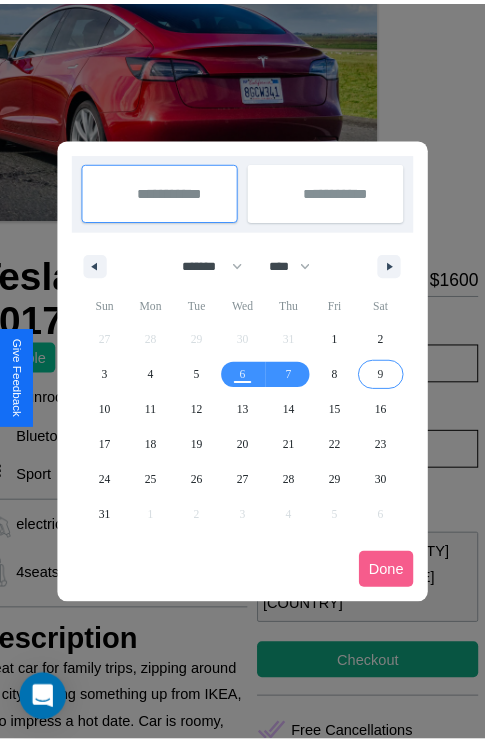 scroll, scrollTop: 0, scrollLeft: 96, axis: horizontal 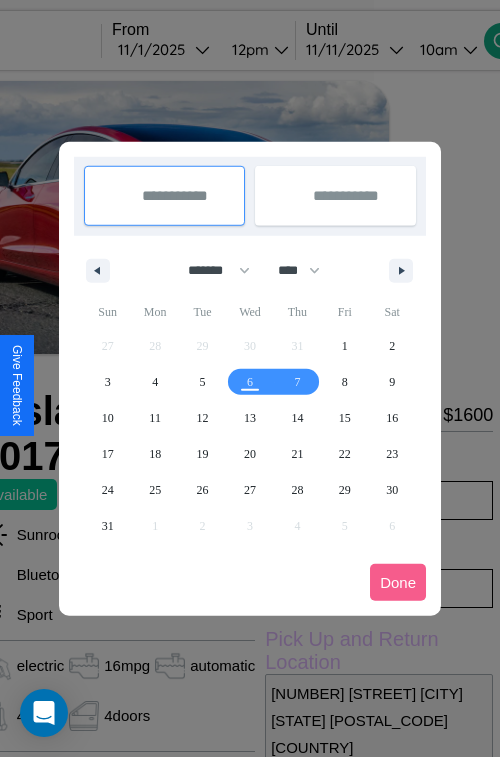 click at bounding box center (250, 378) 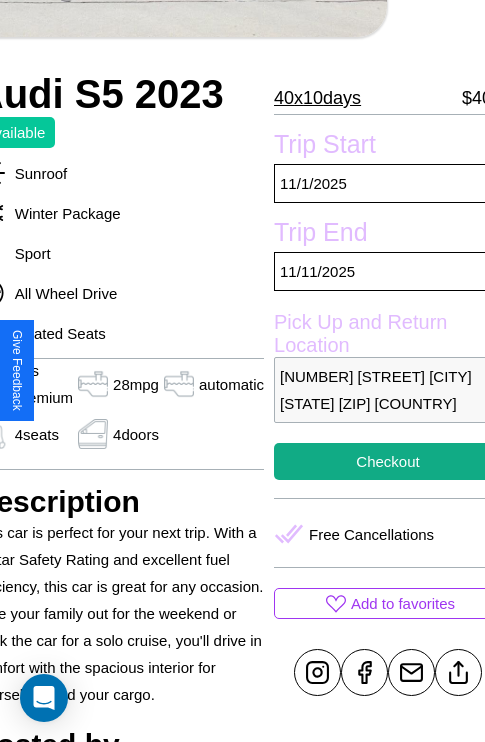 scroll, scrollTop: 400, scrollLeft: 107, axis: both 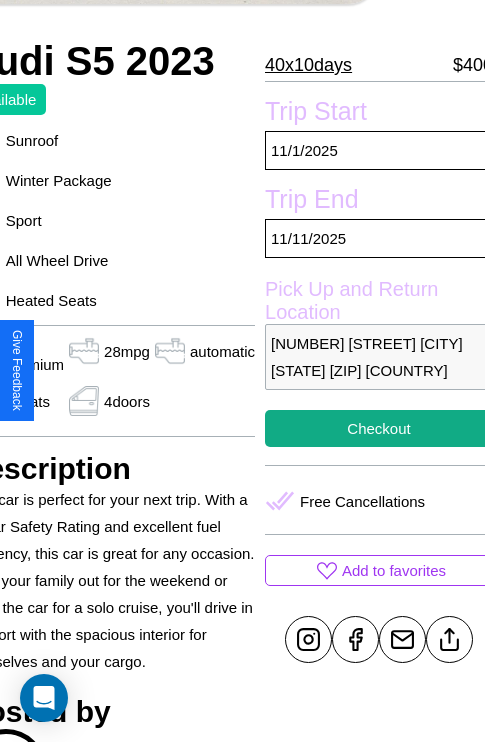 click on "[NUMBER] [STREET] [CITY] [STATE] [ZIP] [COUNTRY]" at bounding box center [379, 357] 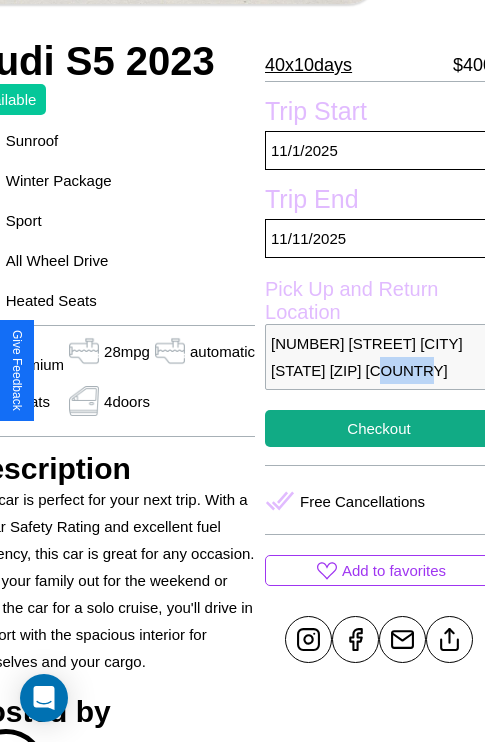 click on "[NUMBER] [STREET] [CITY] [STATE] [ZIP] [COUNTRY]" at bounding box center (379, 357) 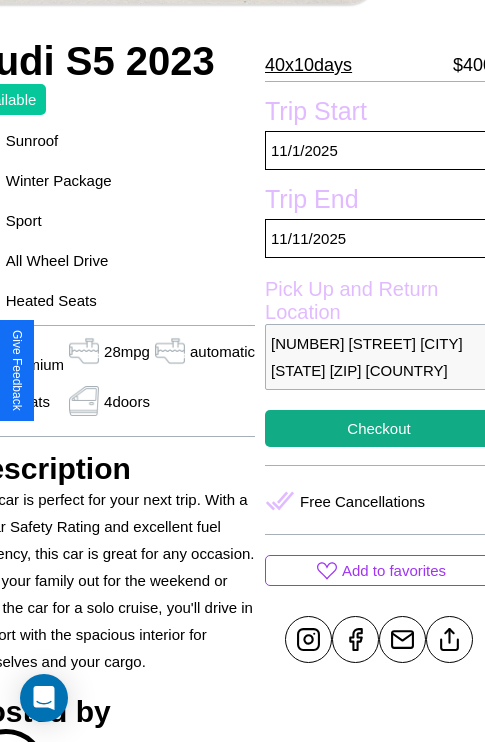 click on "[NUMBER] [STREET] [CITY] [STATE] [ZIP] [COUNTRY]" at bounding box center (379, 357) 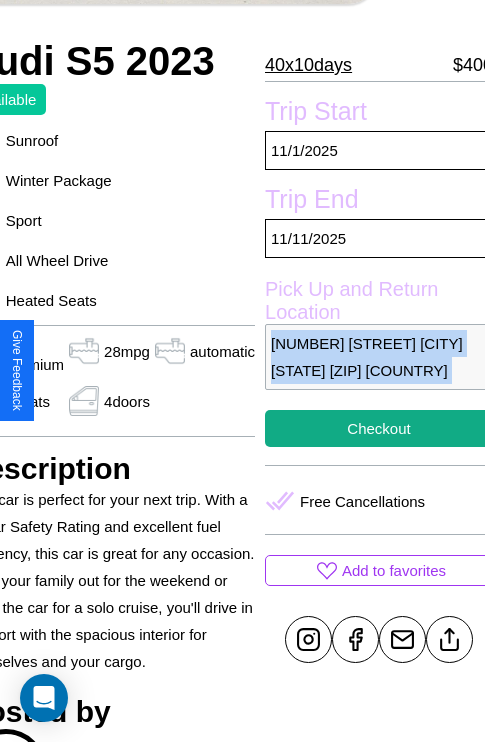 click on "[NUMBER] [STREET] [CITY] [STATE] [ZIP] [COUNTRY]" at bounding box center (379, 357) 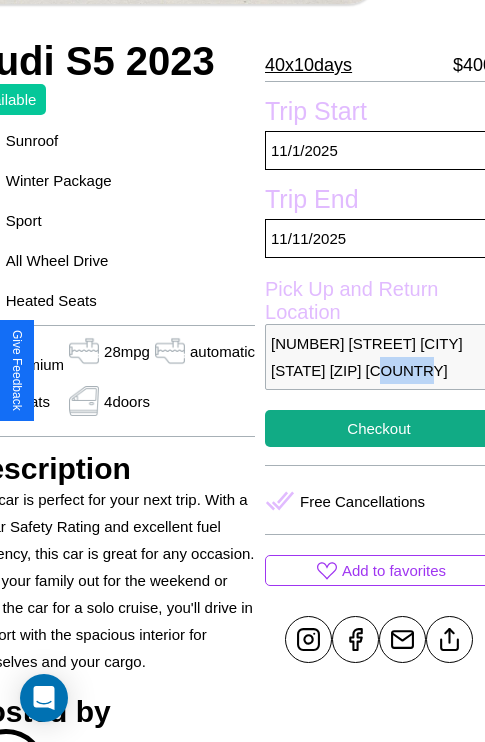 click on "[NUMBER] [STREET] [CITY] [STATE] [ZIP] [COUNTRY]" at bounding box center [379, 357] 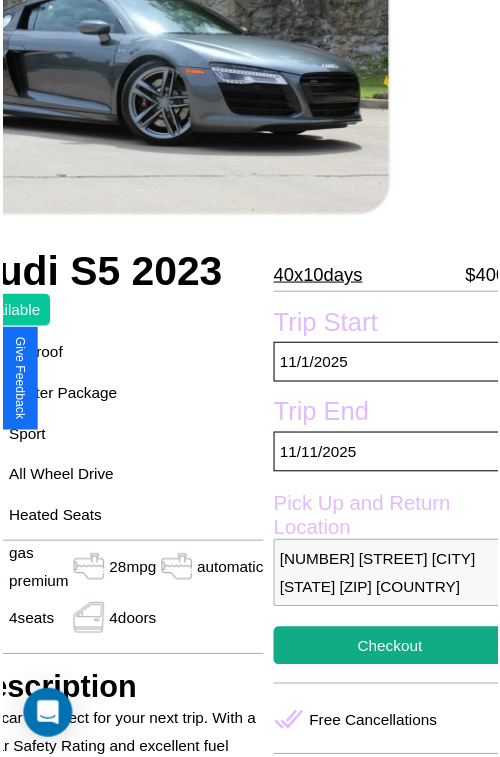 scroll, scrollTop: 180, scrollLeft: 107, axis: both 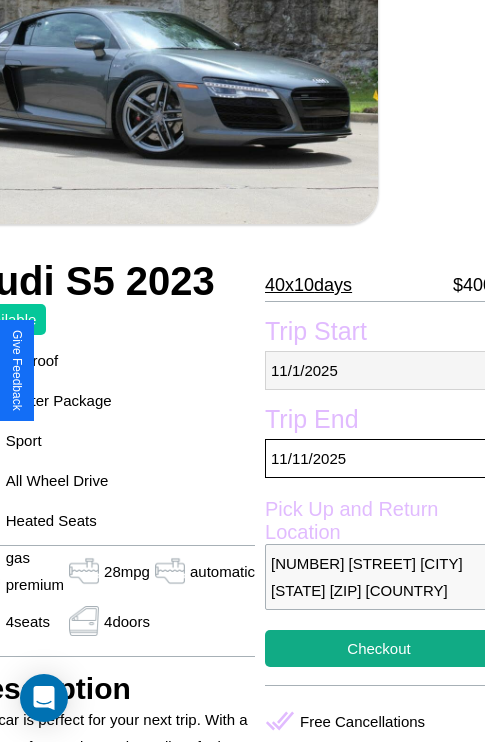 click on "[MM] / [DD] / [YYYY]" at bounding box center [379, 370] 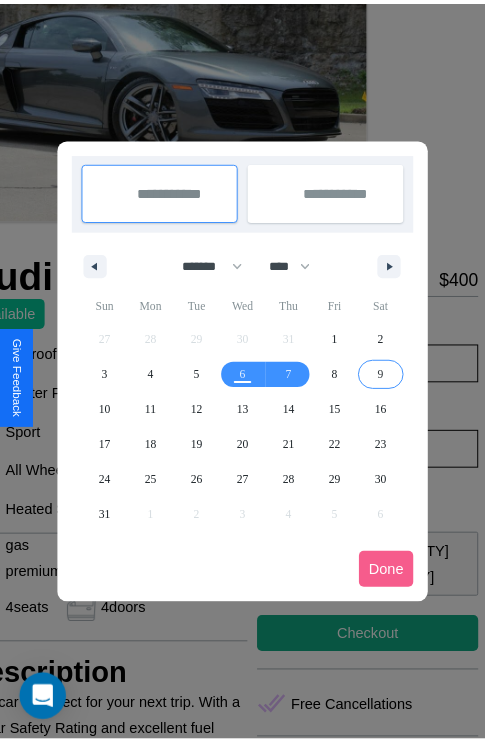 scroll, scrollTop: 0, scrollLeft: 107, axis: horizontal 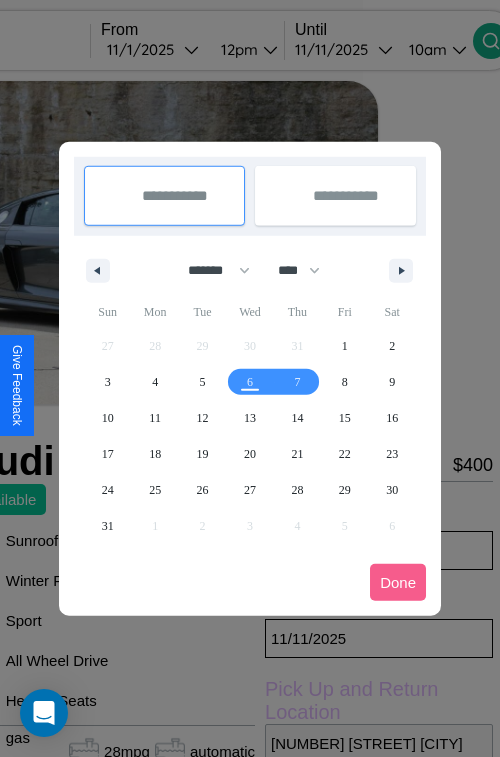 click at bounding box center (250, 378) 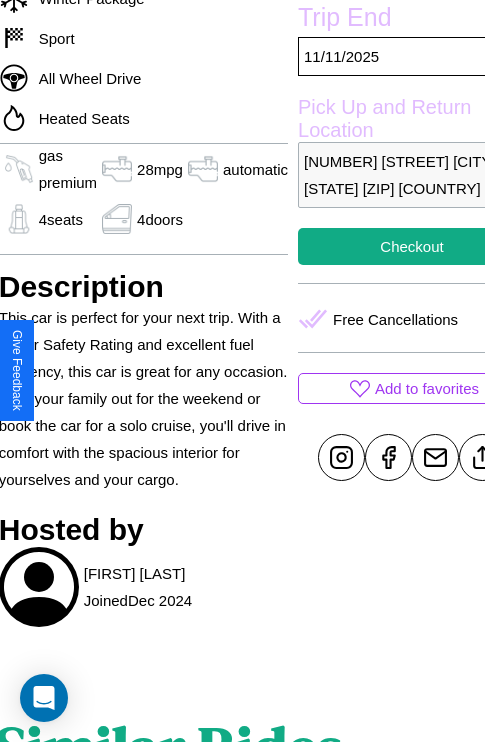 scroll, scrollTop: 610, scrollLeft: 73, axis: both 